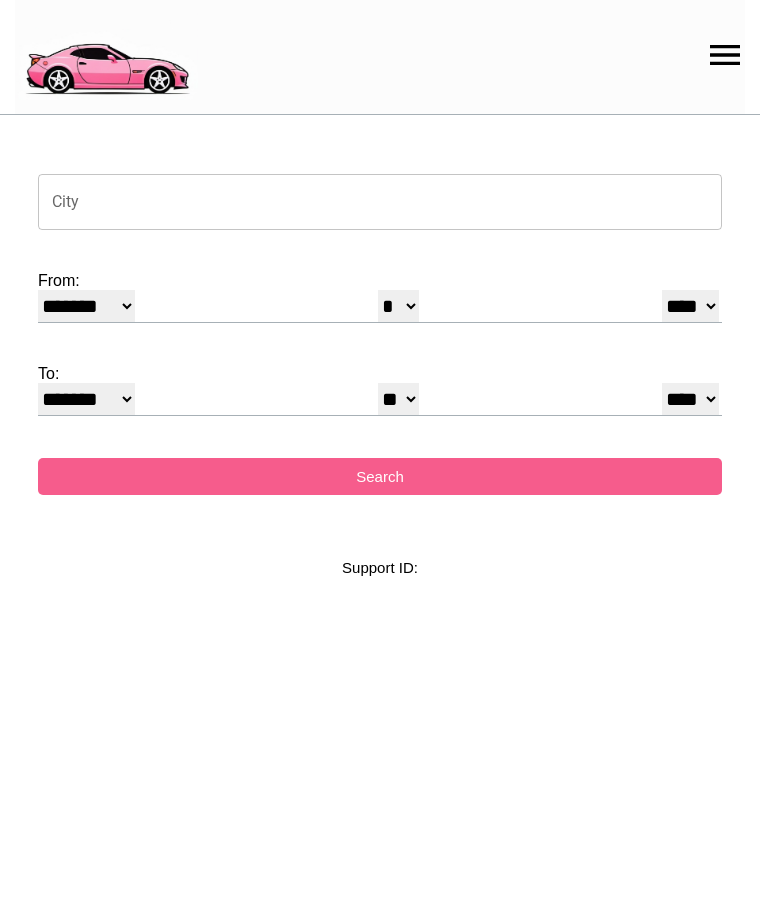 select on "*" 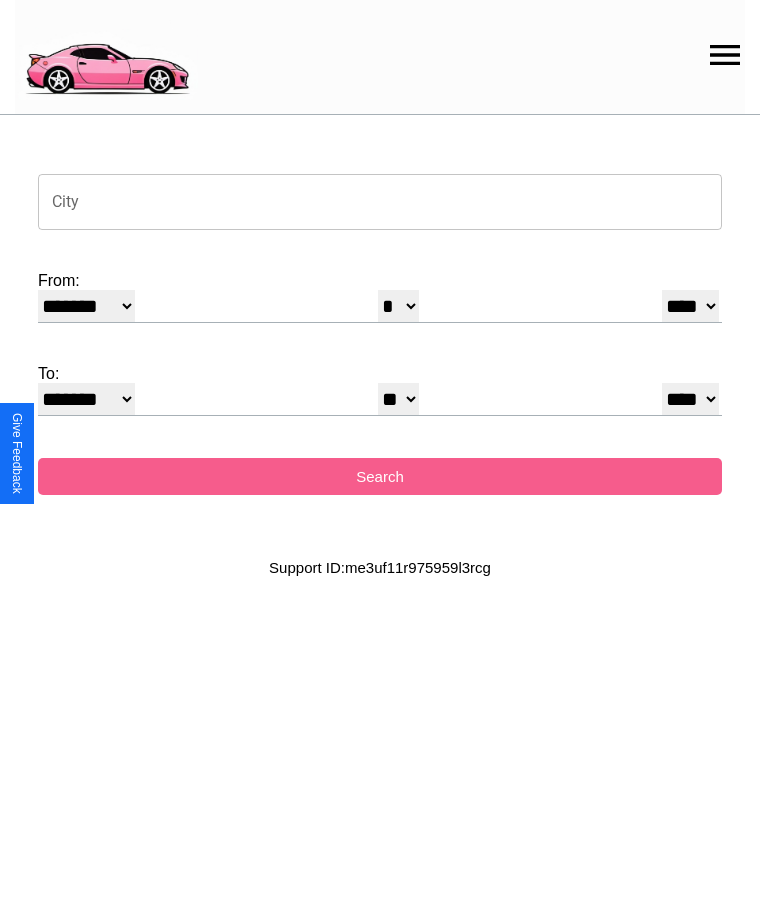 click on "City" at bounding box center (380, 202) 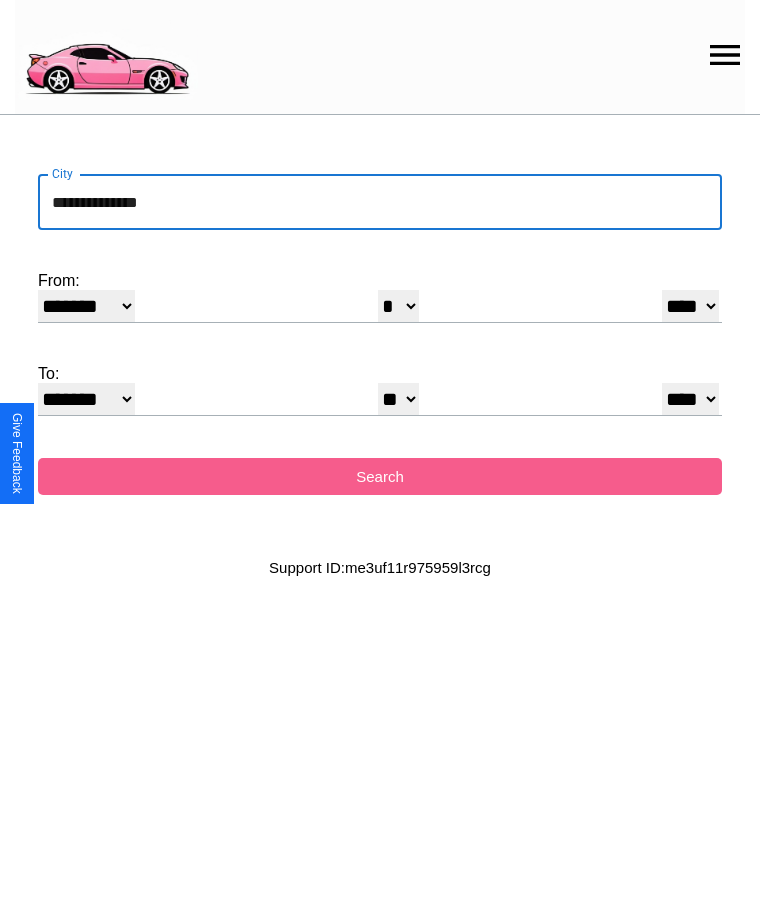 type on "**********" 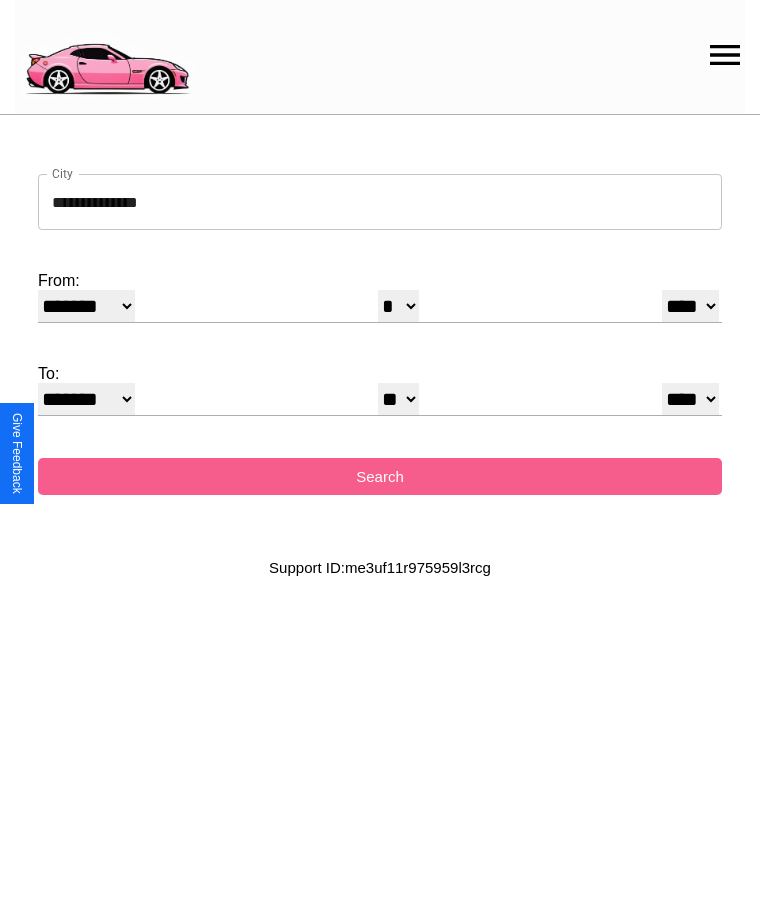 click on "******* ******** ***** ***** *** **** **** ****** ********* ******* ******** ********" at bounding box center (86, 306) 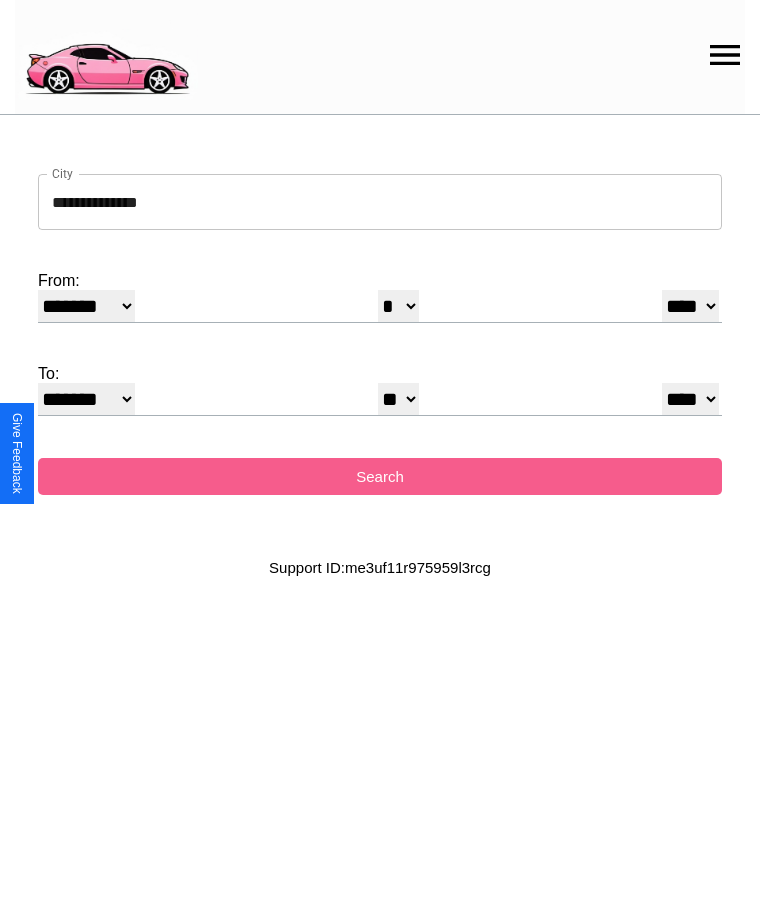select on "*" 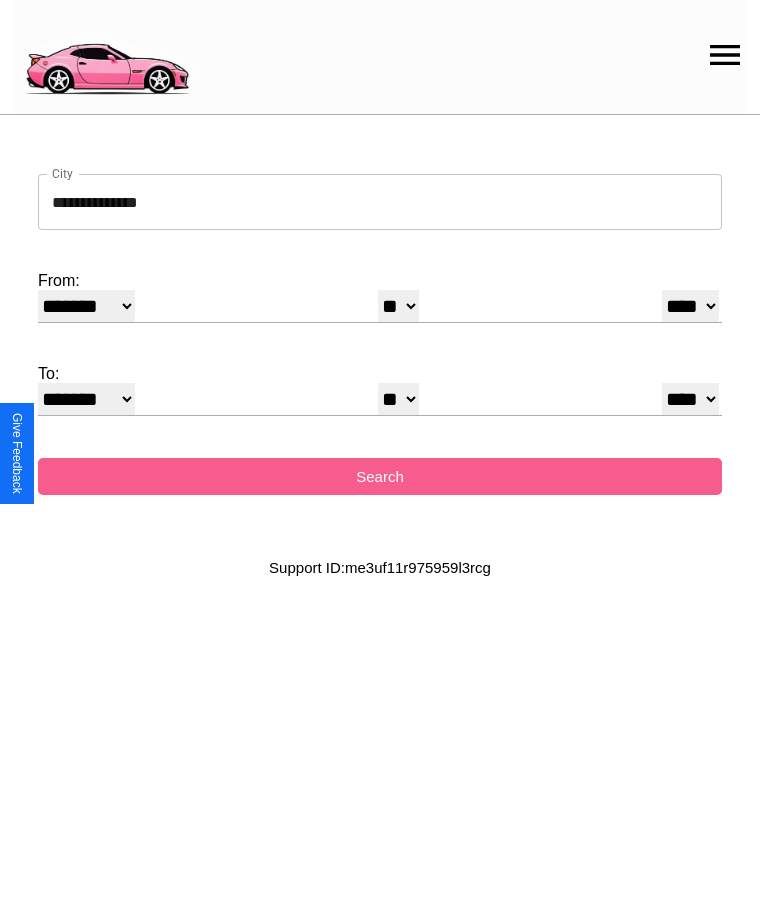 click on "**** **** **** **** **** **** **** **** **** ****" at bounding box center [690, 306] 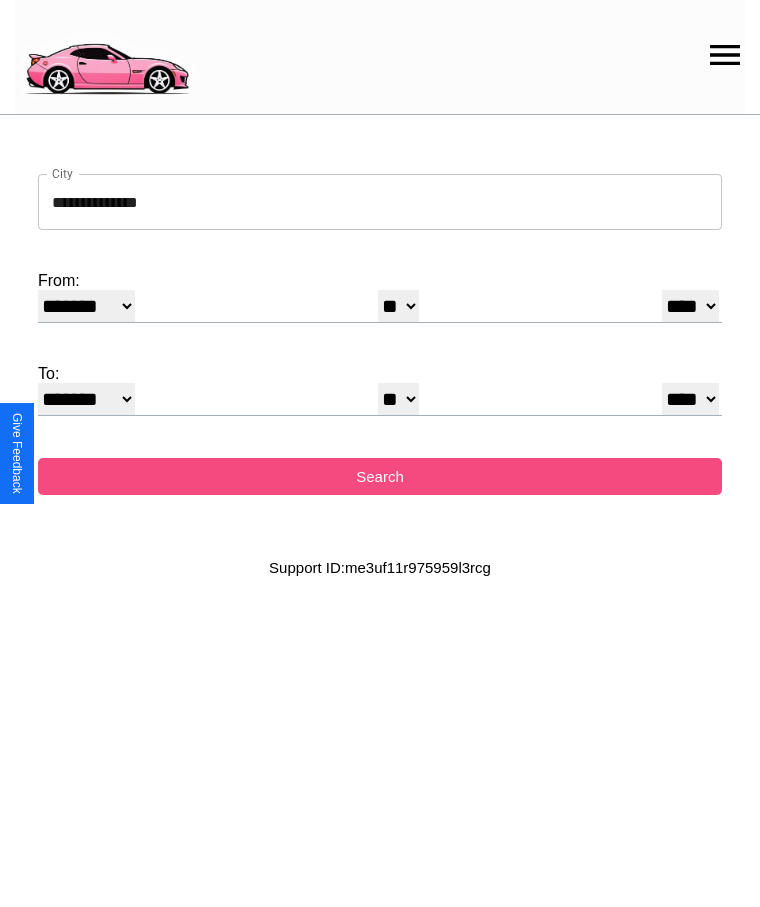 click on "Search" at bounding box center [380, 476] 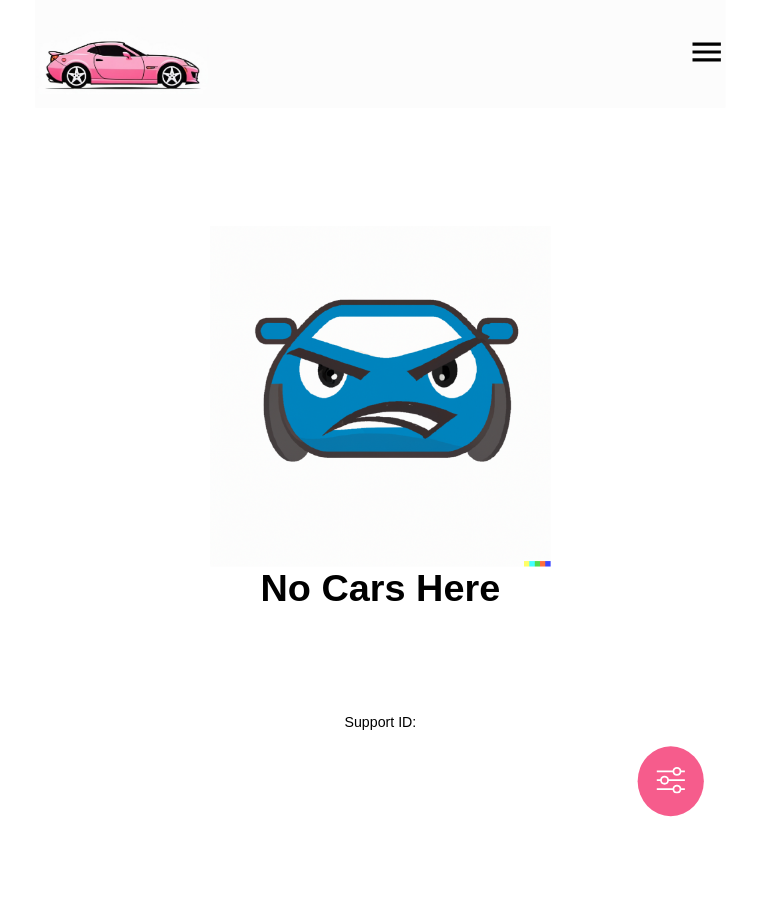 scroll, scrollTop: 0, scrollLeft: 0, axis: both 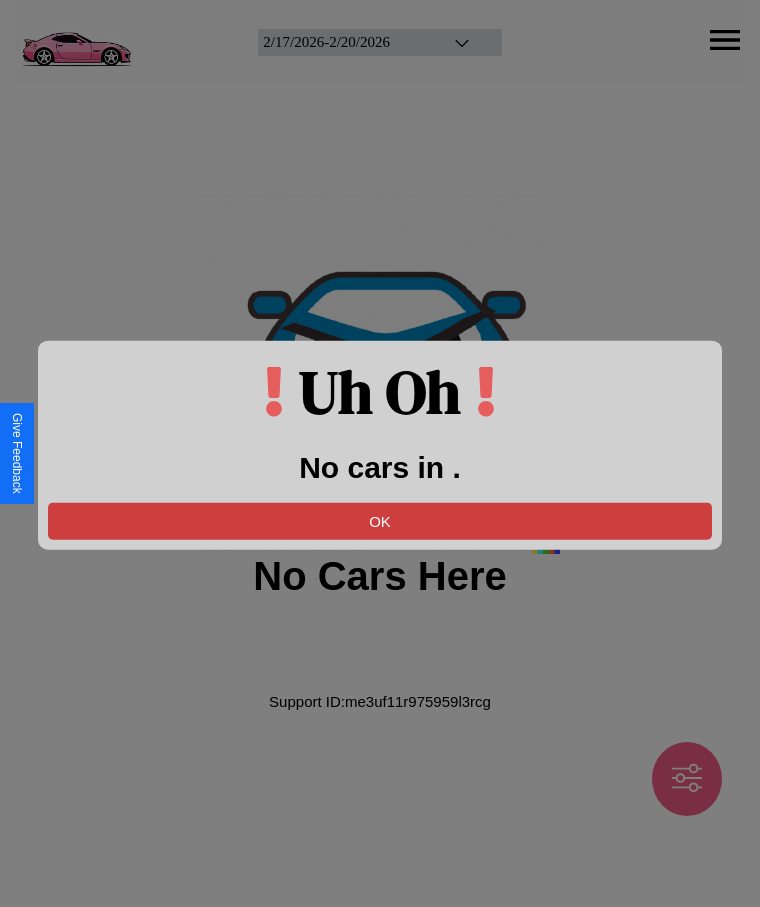 click on "OK" at bounding box center [380, 520] 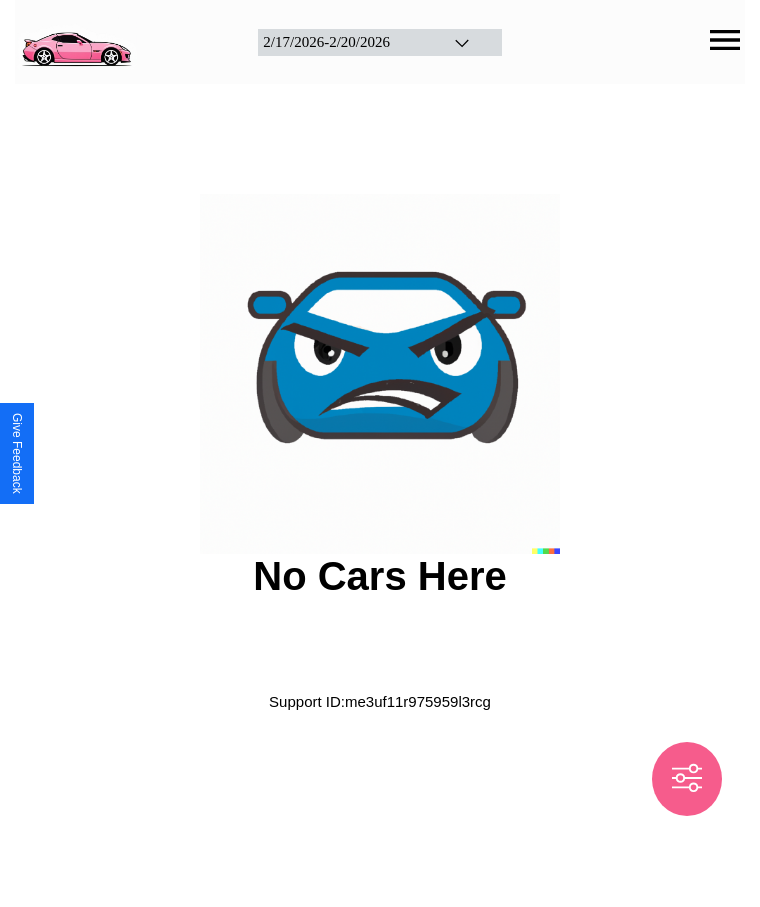 click at bounding box center [76, 40] 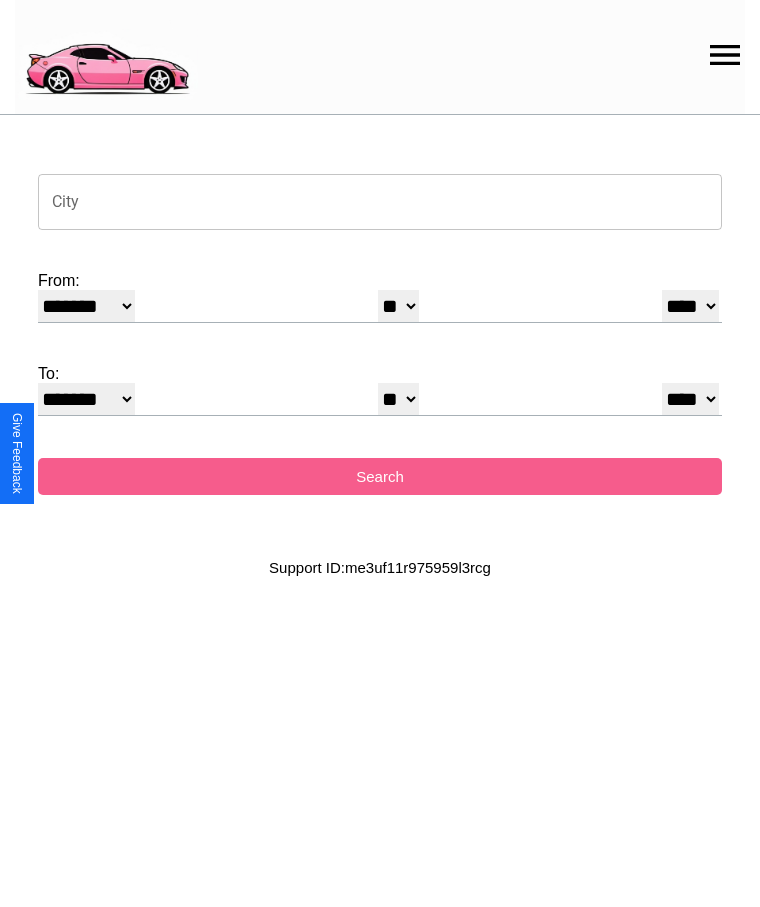click 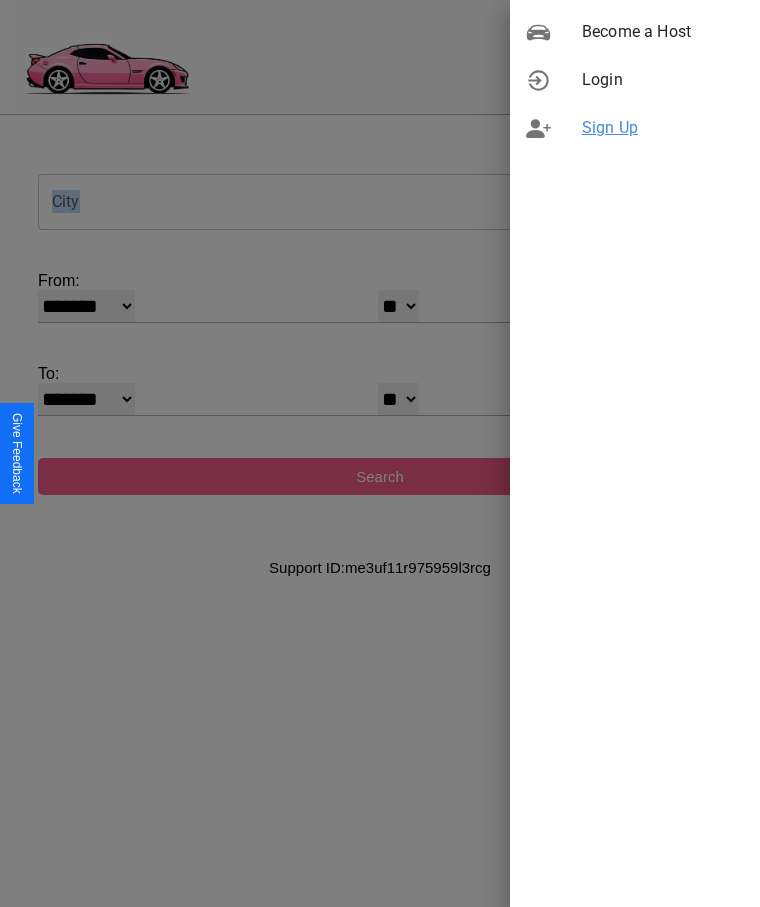 click on "Sign Up" at bounding box center (663, 128) 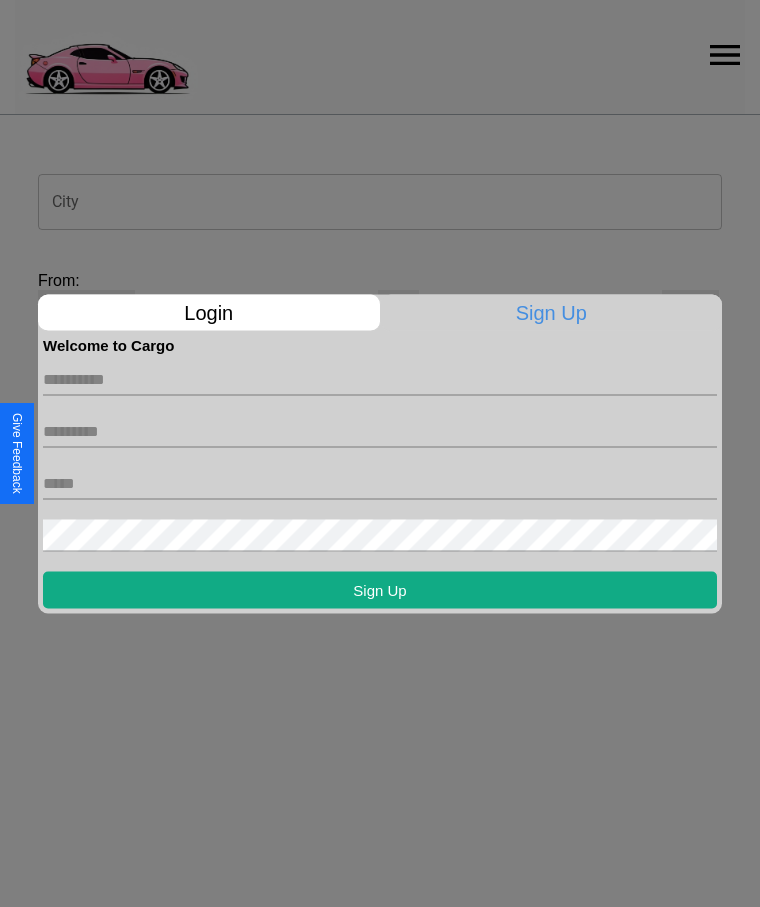 click at bounding box center (380, 379) 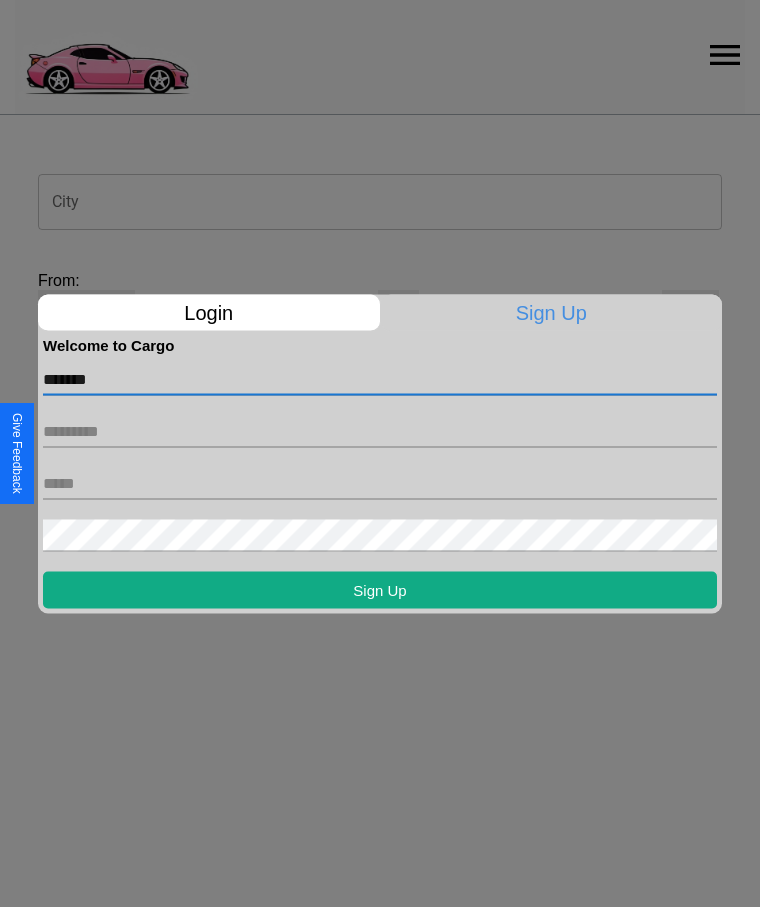 type on "*******" 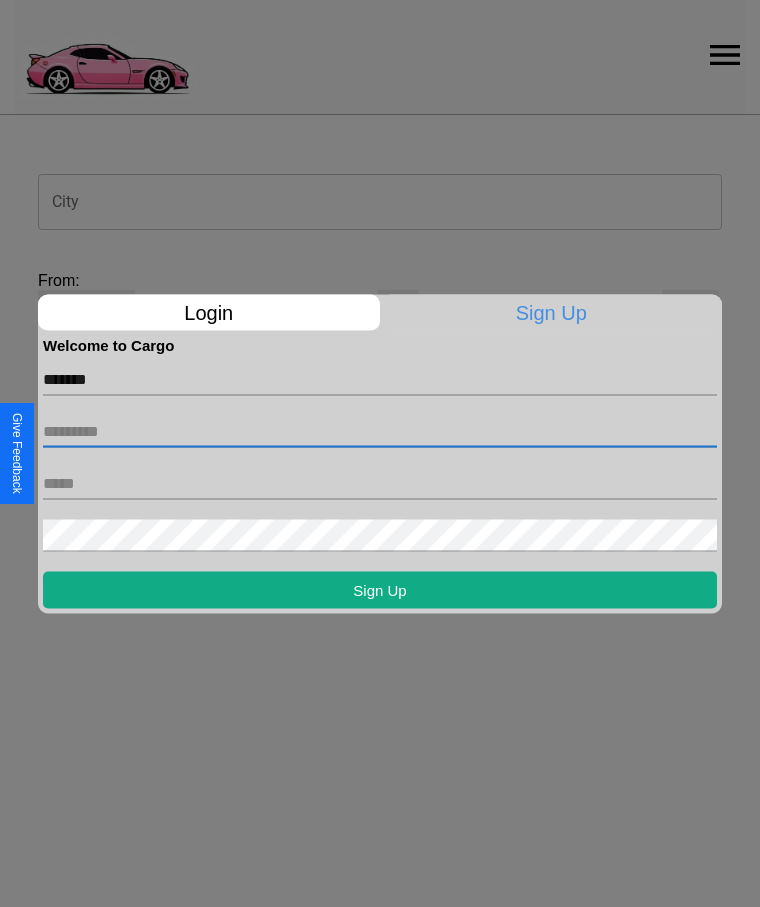 click at bounding box center [380, 431] 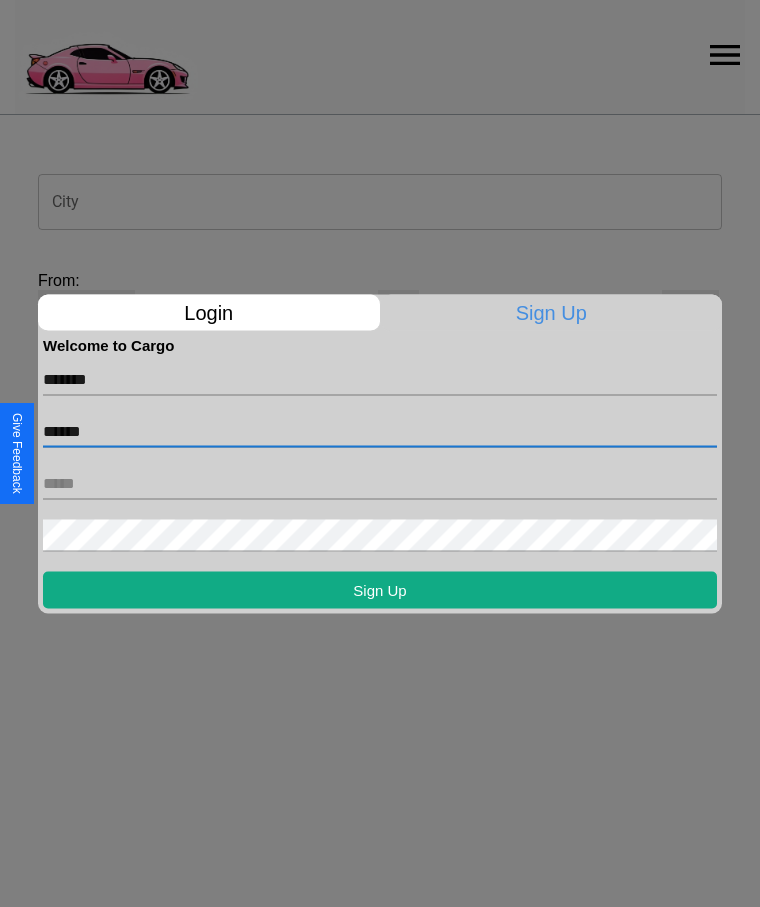 type on "******" 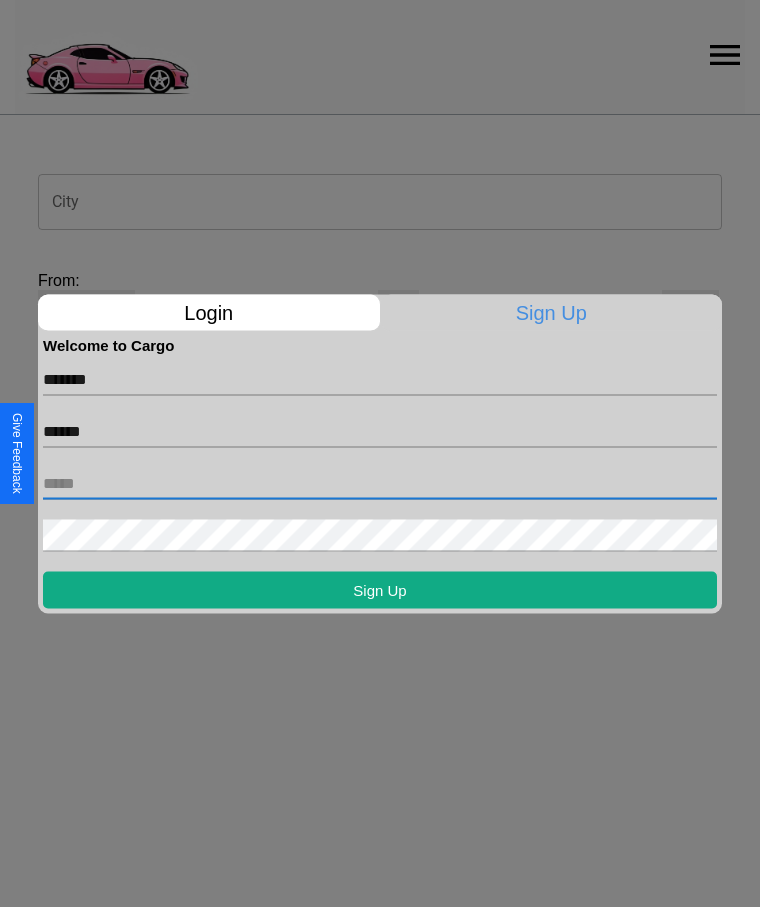 click at bounding box center (380, 483) 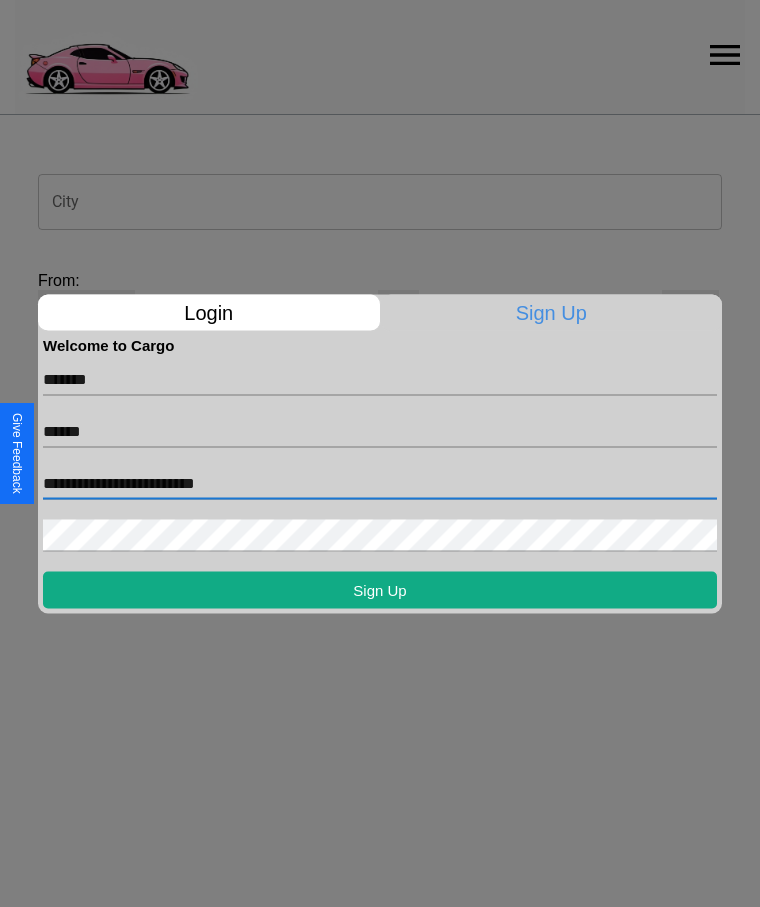 type on "**********" 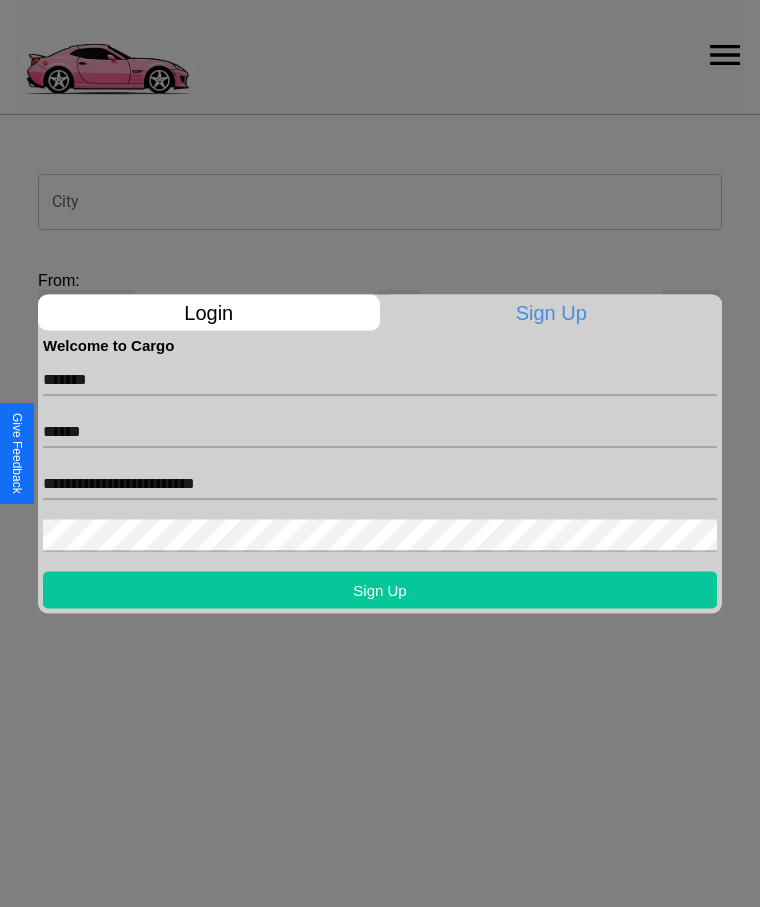 click on "Sign Up" at bounding box center (380, 589) 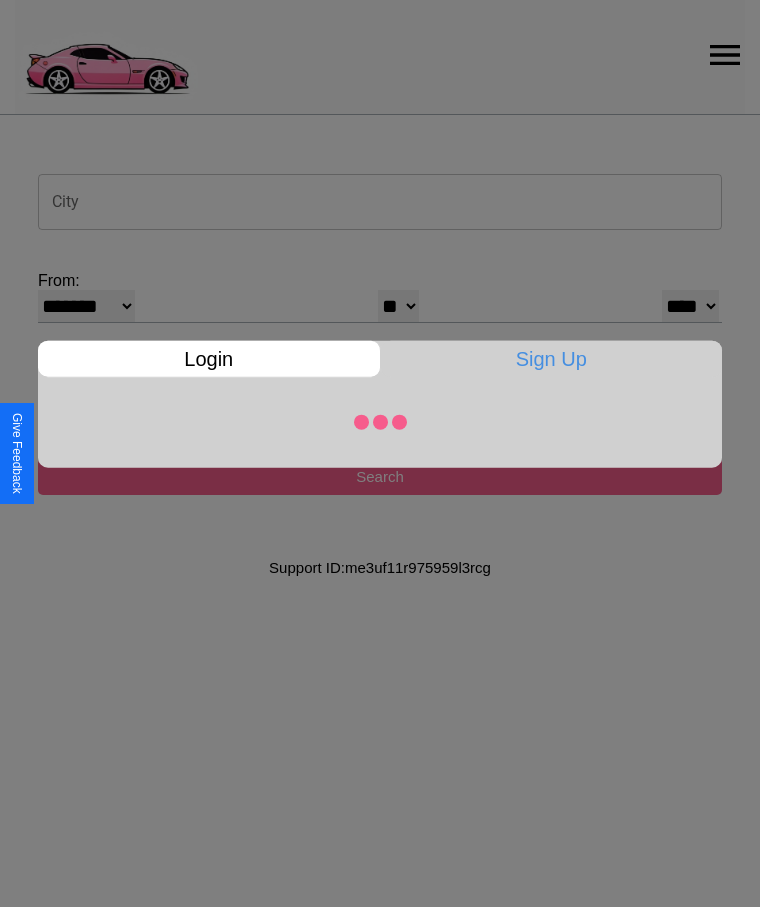 select on "*" 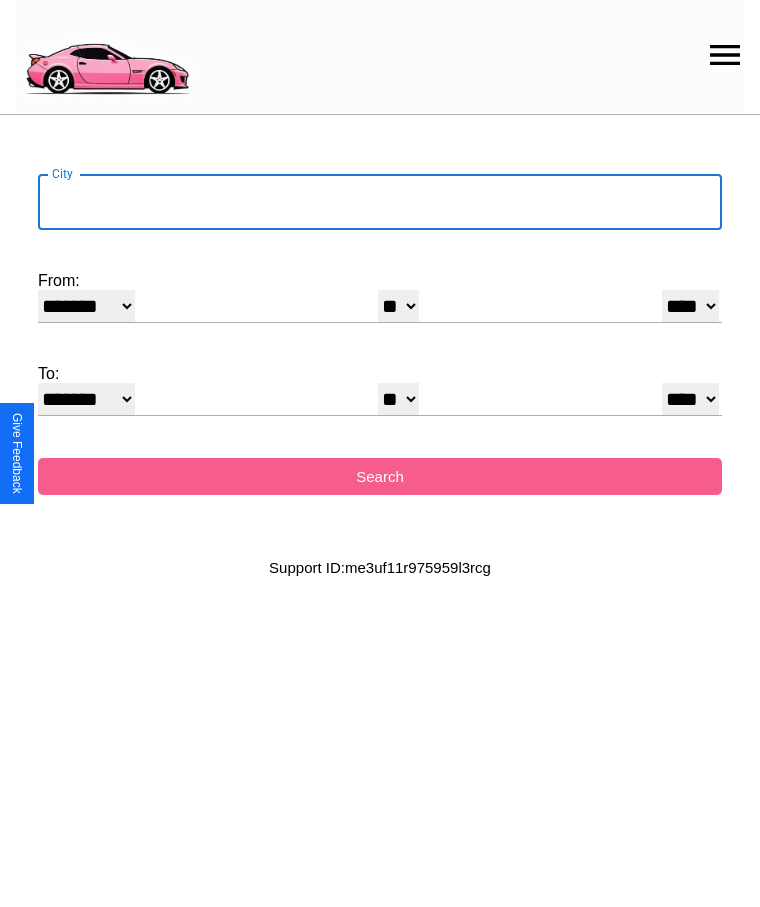 click on "City" at bounding box center [380, 202] 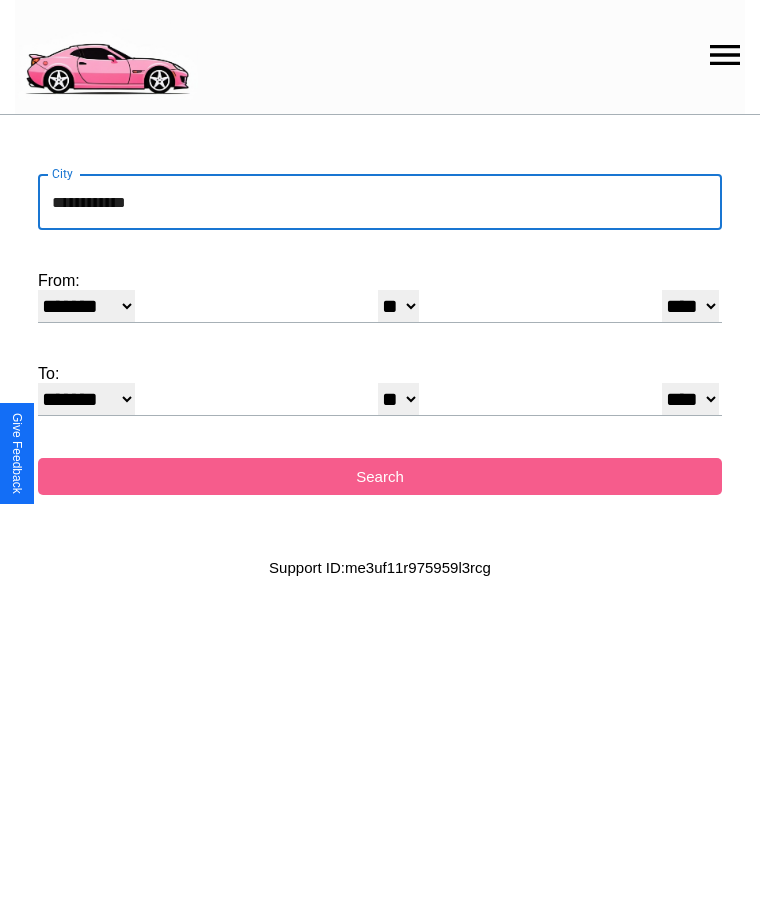 type on "**********" 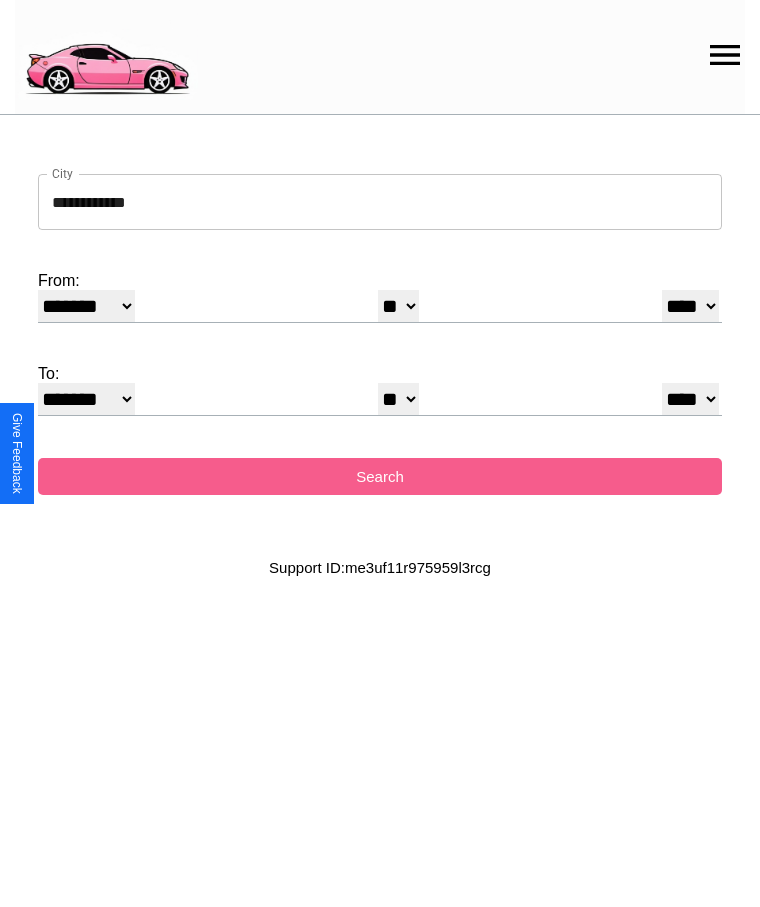 click on "******* ******** ***** ***** *** **** **** ****** ********* ******* ******** ********" at bounding box center (86, 306) 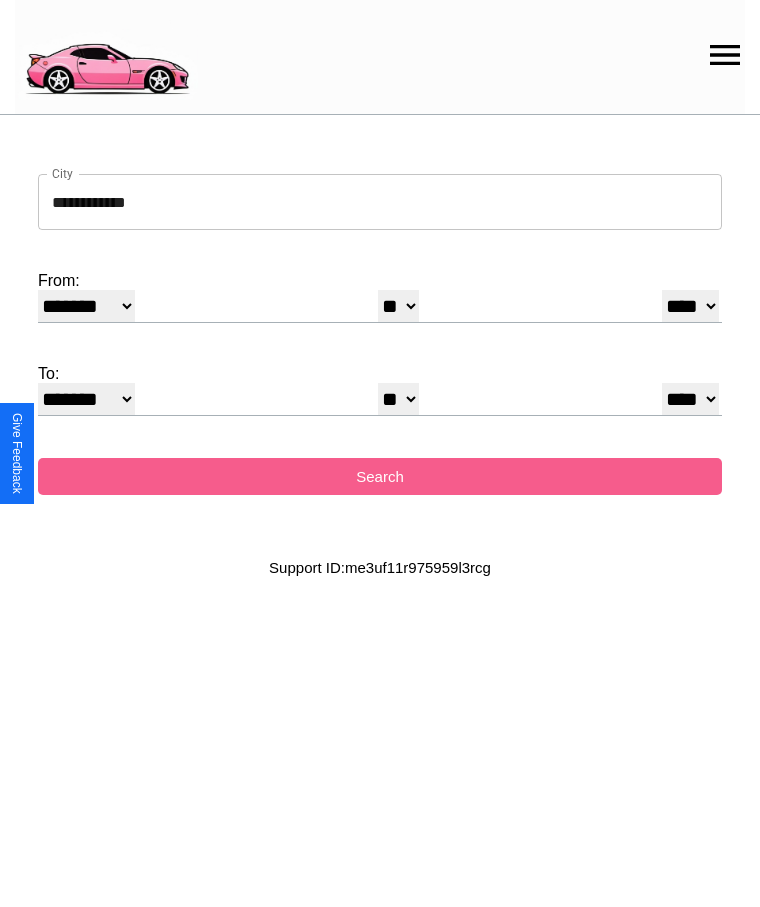 select on "**" 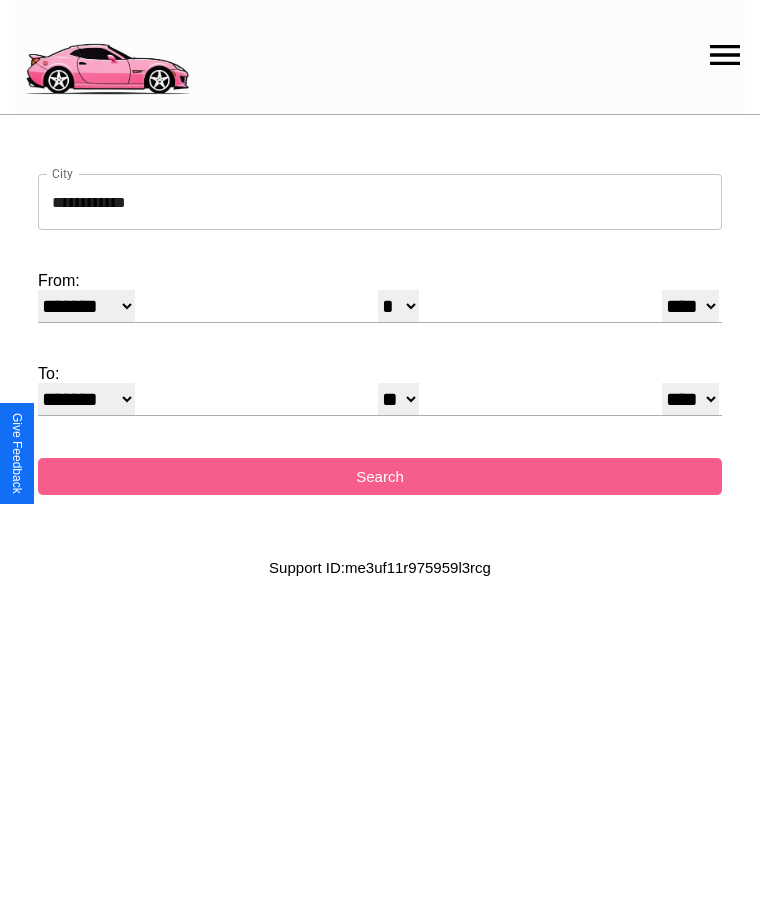 click on "* * * * * * * * * ** ** ** ** ** ** ** ** ** ** ** ** ** ** ** ** ** ** ** ** ** **" at bounding box center [398, 399] 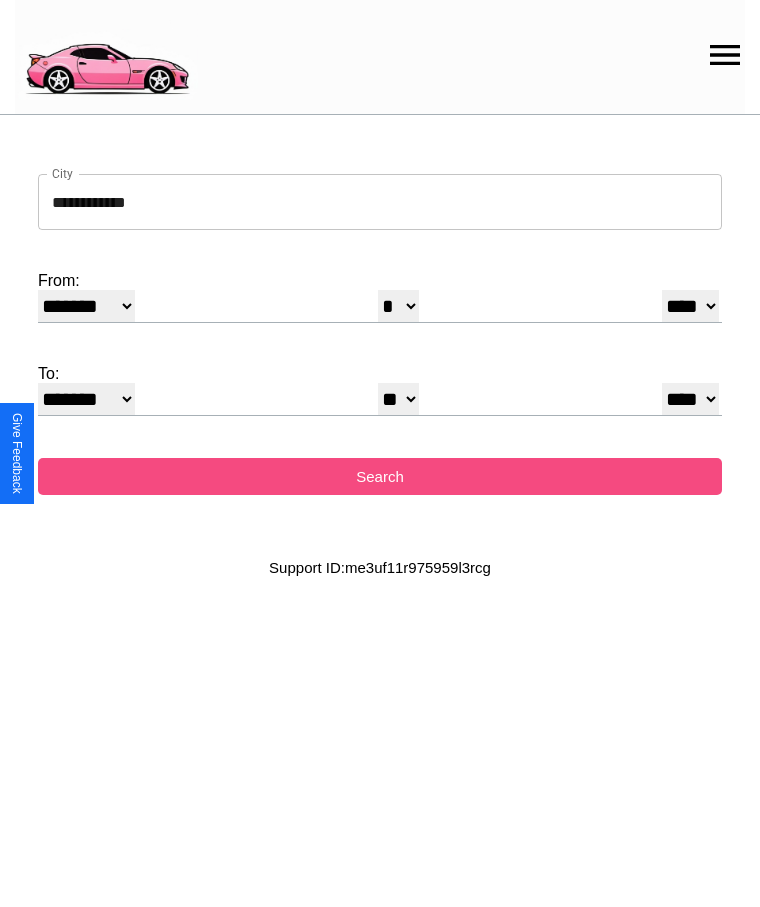click on "Search" at bounding box center [380, 476] 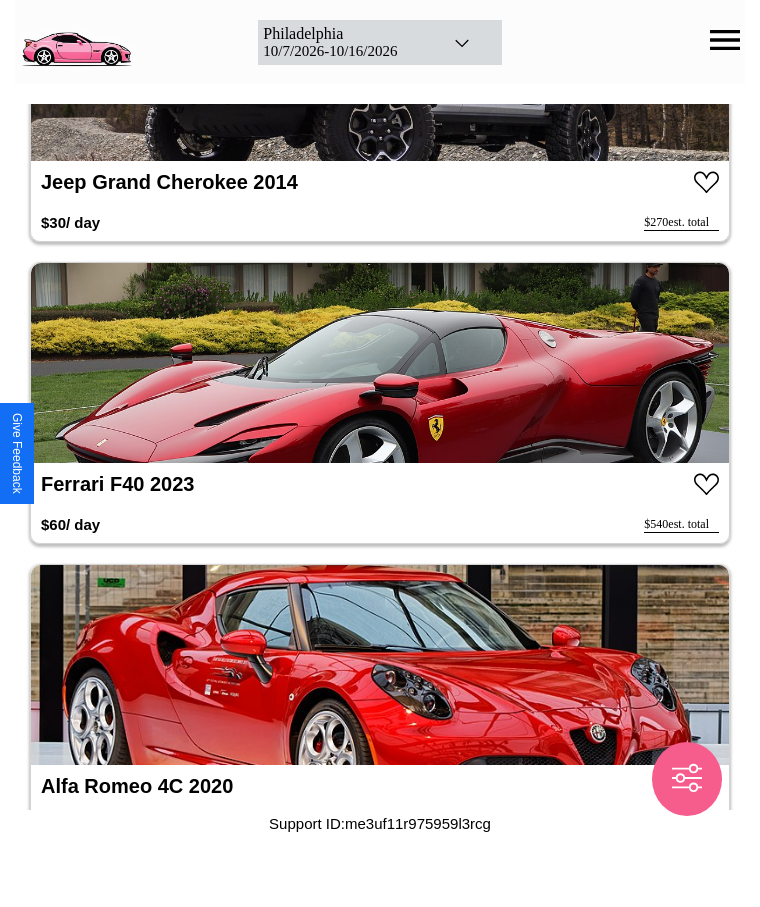 scroll, scrollTop: 4952, scrollLeft: 0, axis: vertical 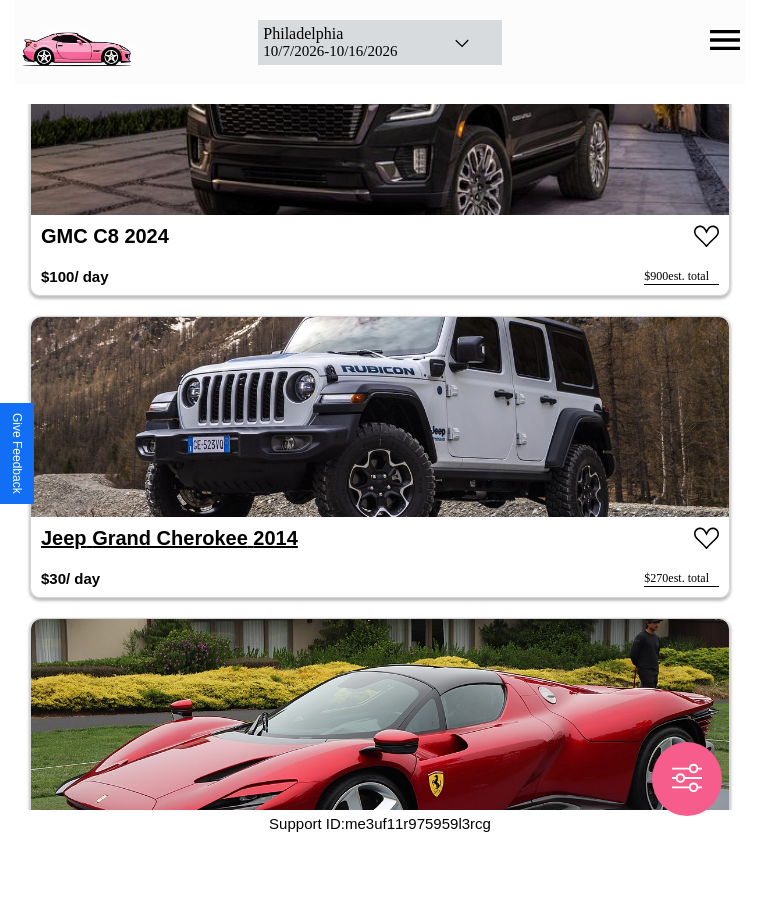 click on "Jeep   Grand Cherokee   2014" at bounding box center [169, 538] 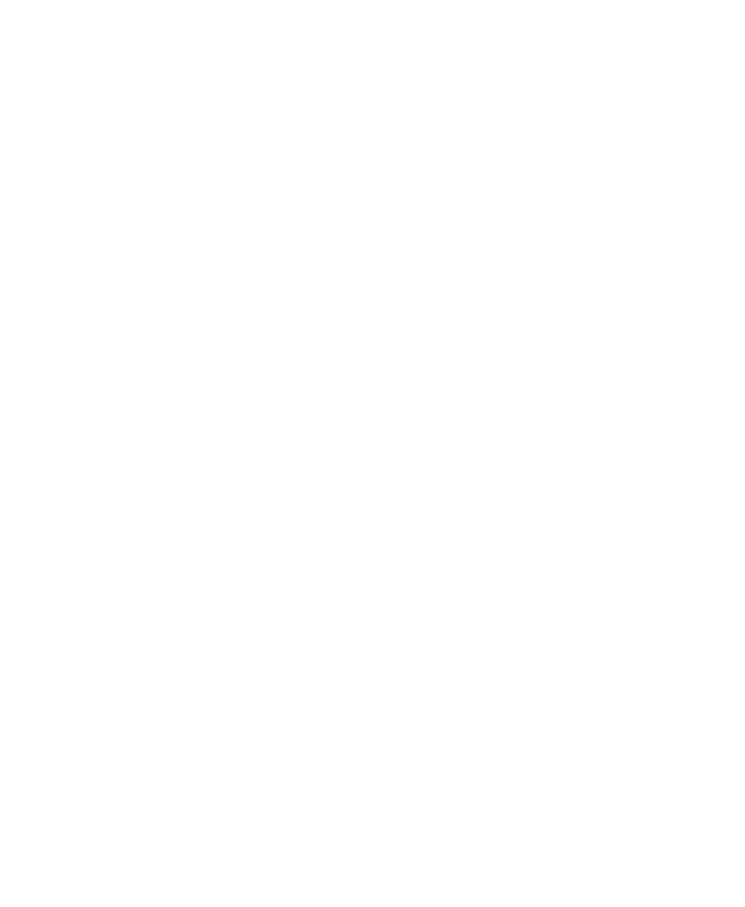 scroll, scrollTop: 0, scrollLeft: 0, axis: both 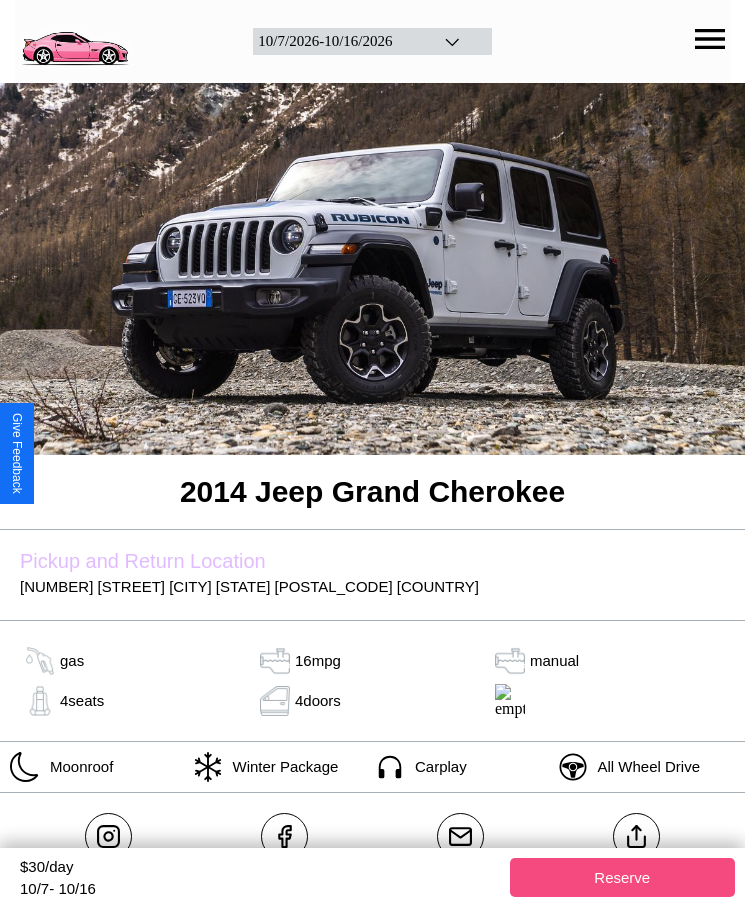 click on "Reserve" at bounding box center [623, 877] 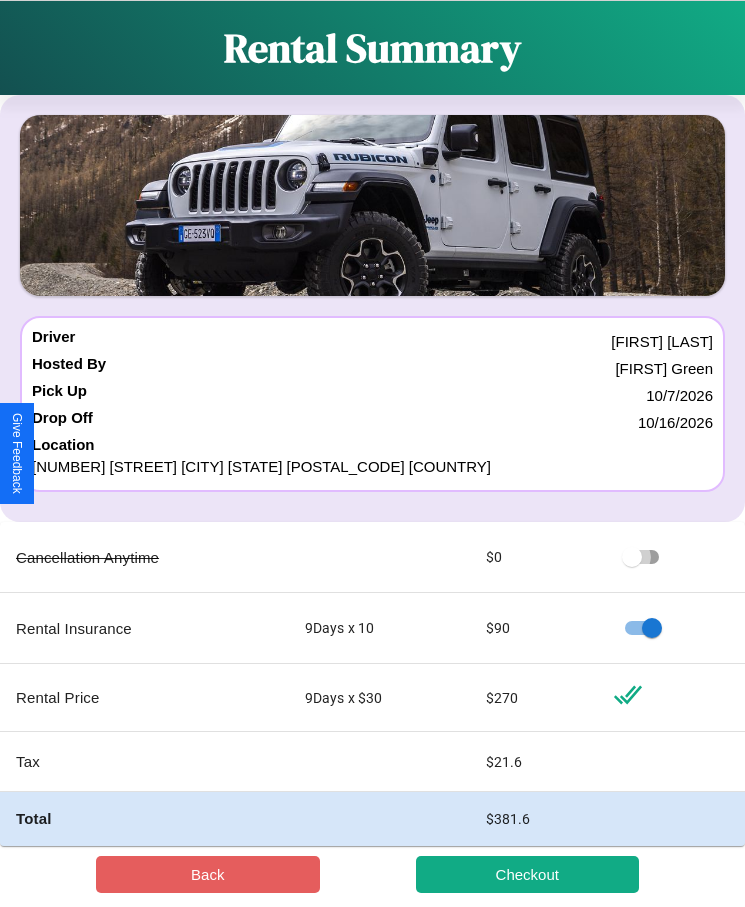 scroll, scrollTop: 23, scrollLeft: 0, axis: vertical 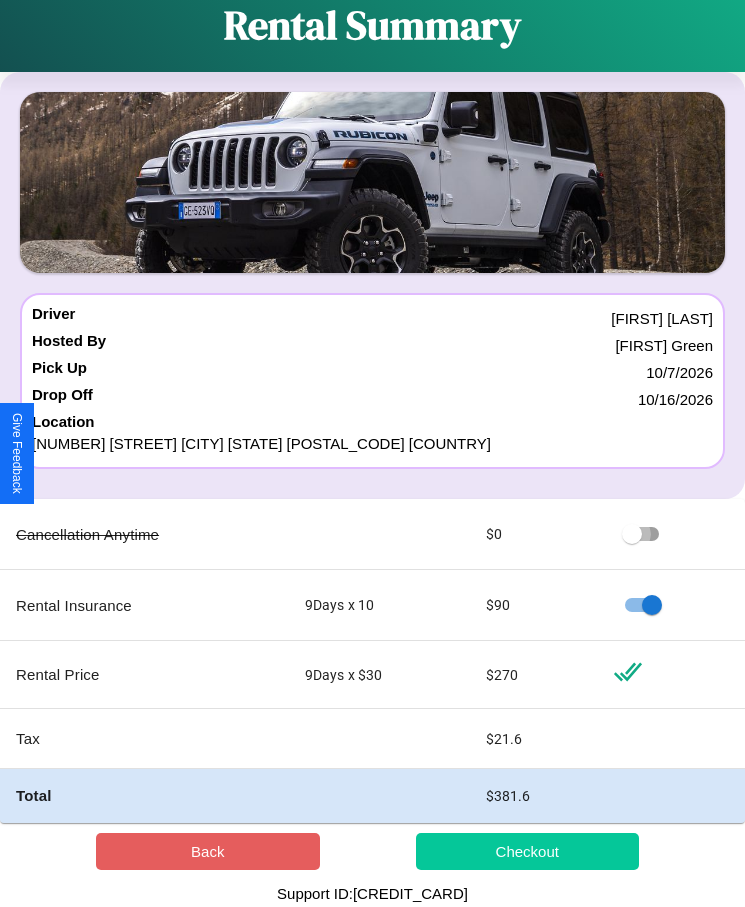 click on "Checkout" at bounding box center [528, 851] 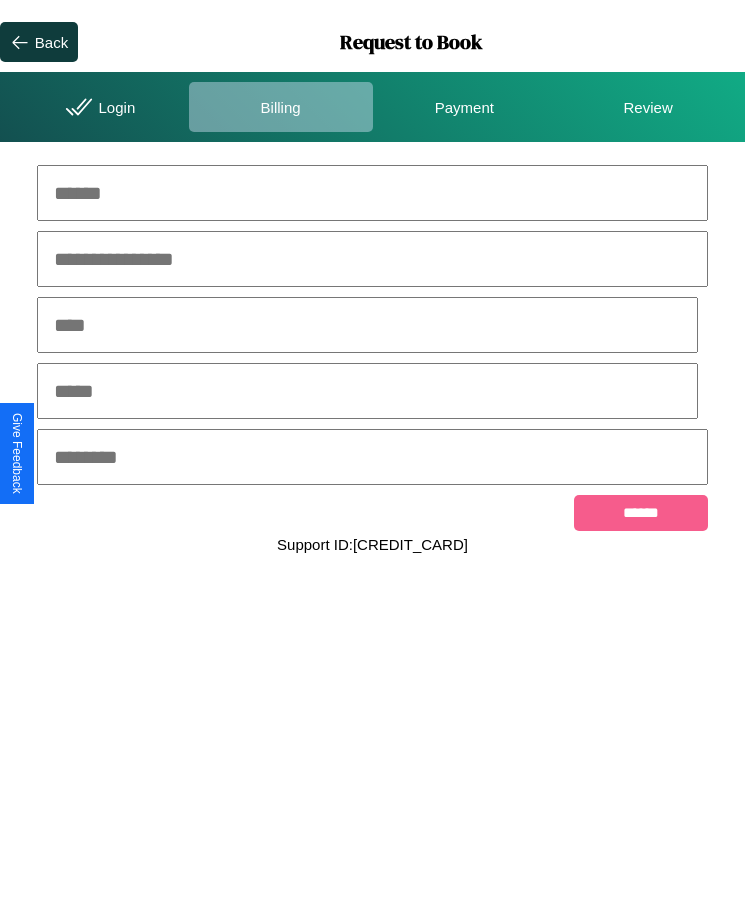 scroll, scrollTop: 0, scrollLeft: 0, axis: both 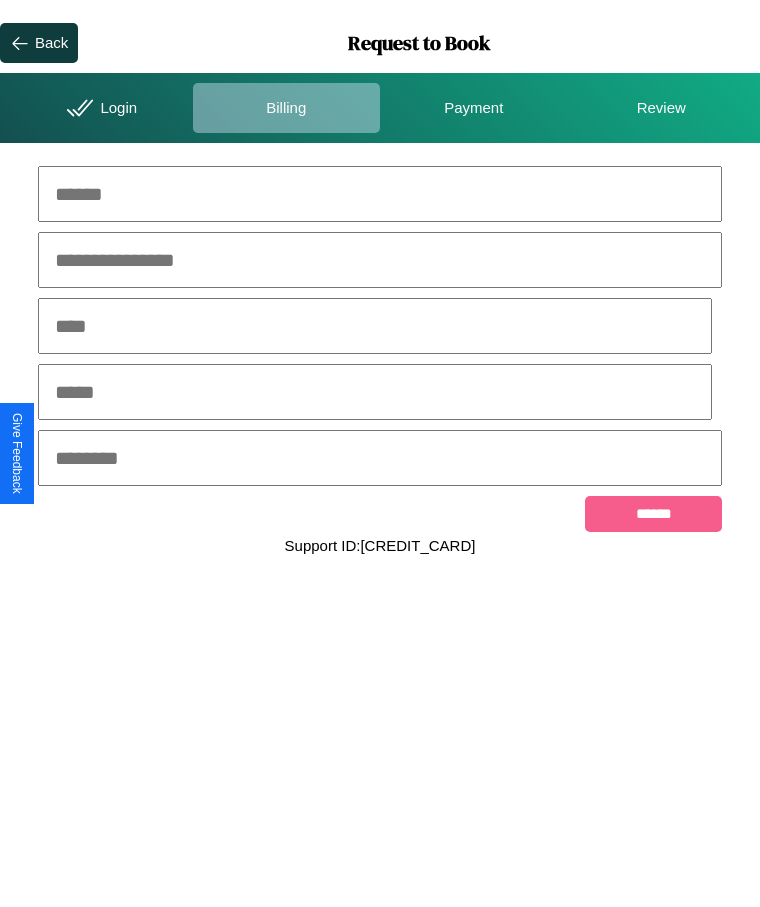 click at bounding box center (380, 194) 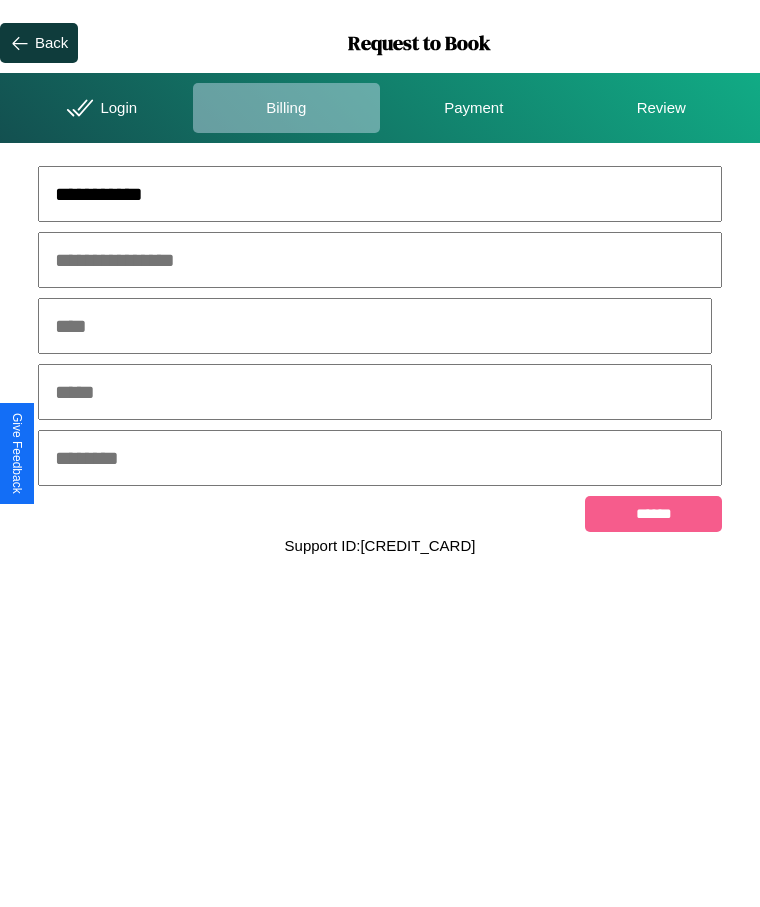 type on "**********" 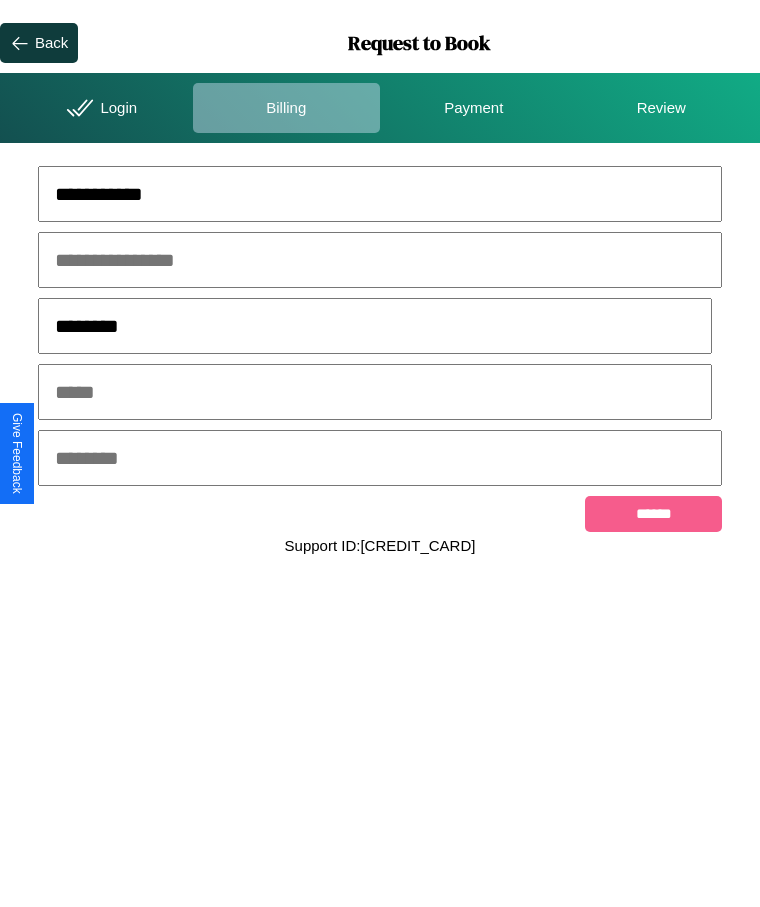 type on "********" 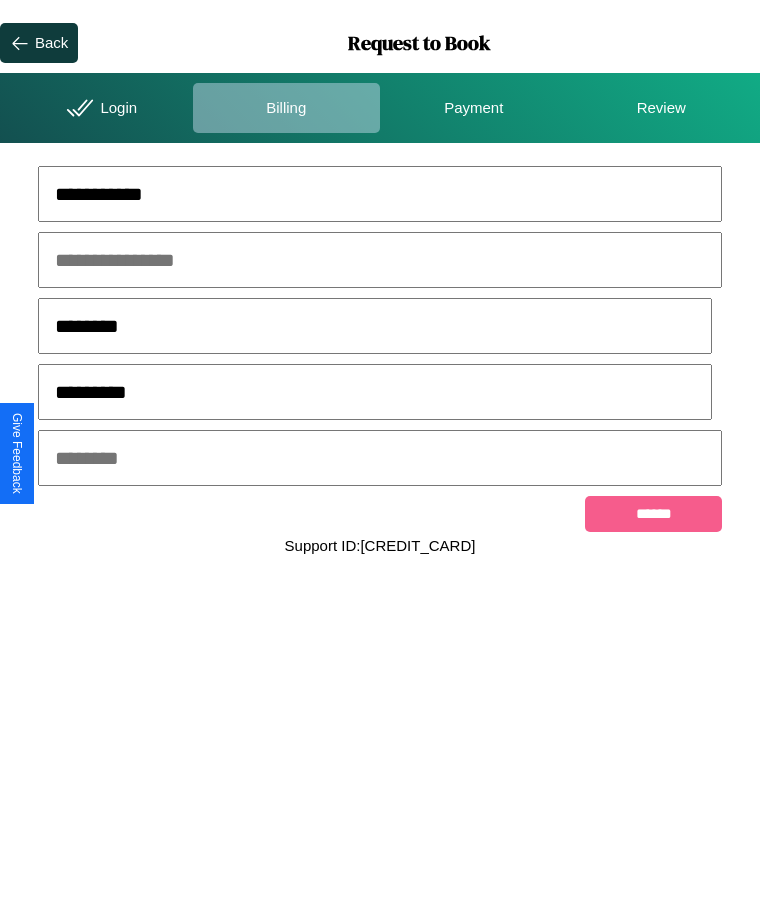 type on "*********" 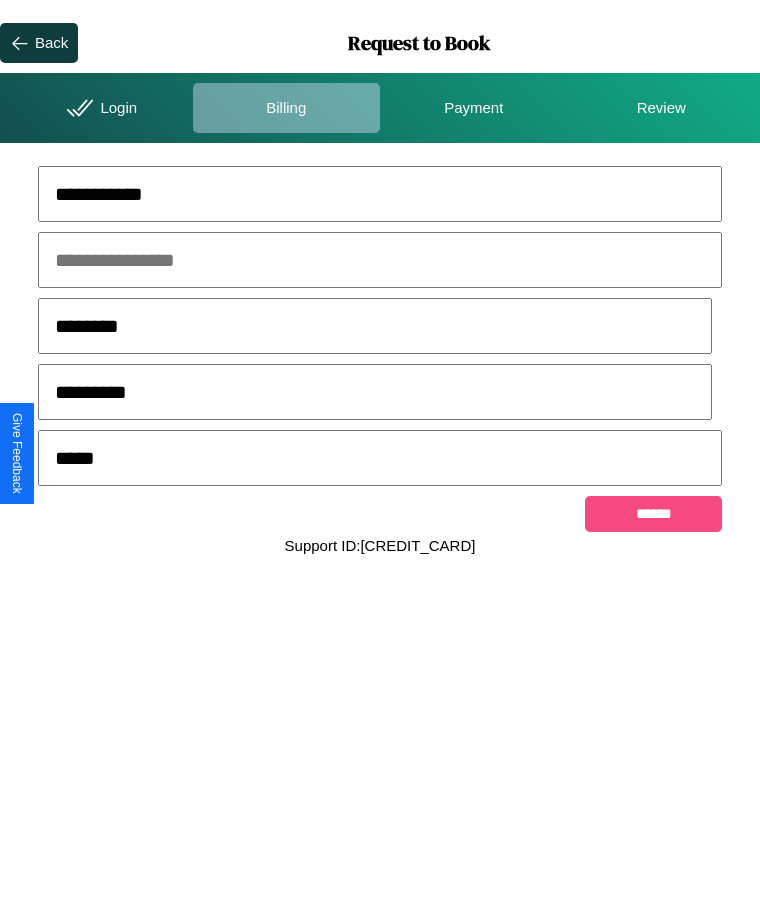type on "*****" 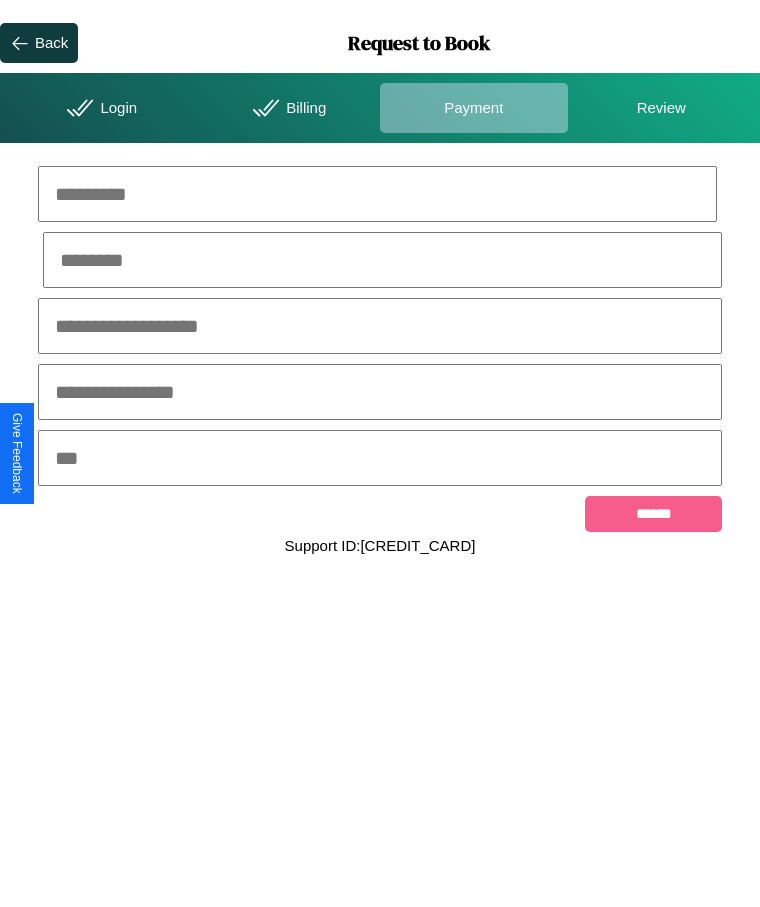 click at bounding box center [377, 194] 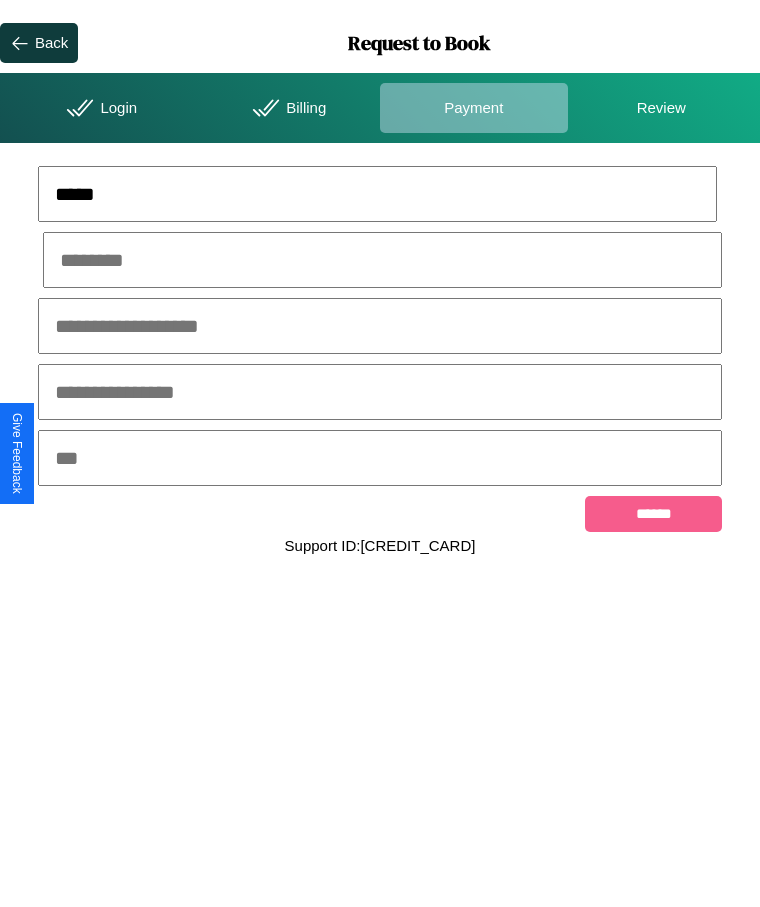 type on "*****" 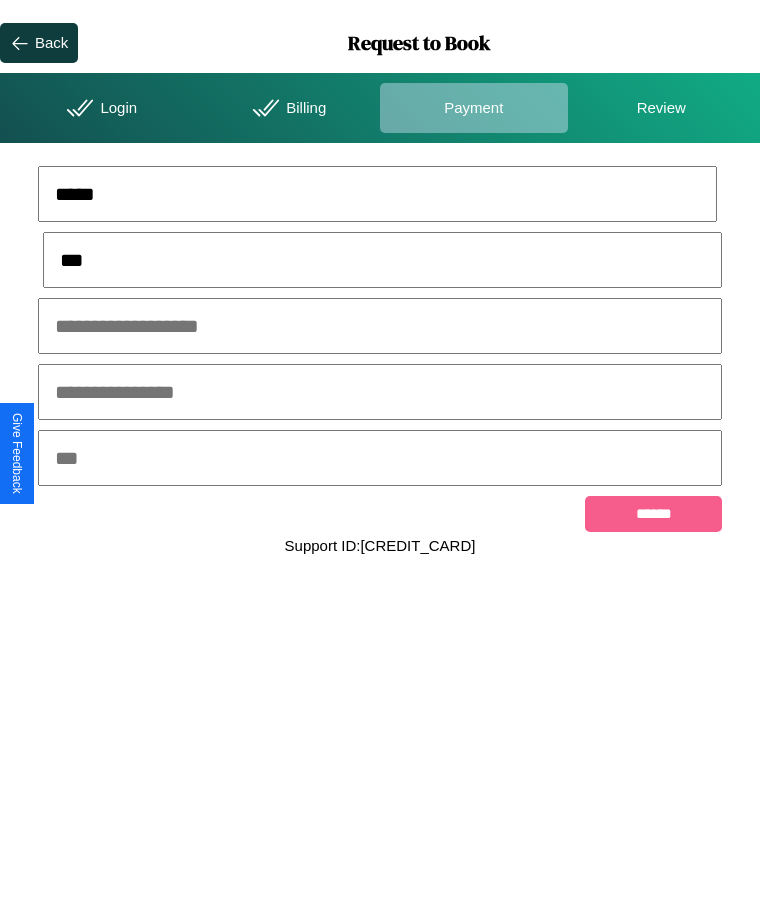 type on "***" 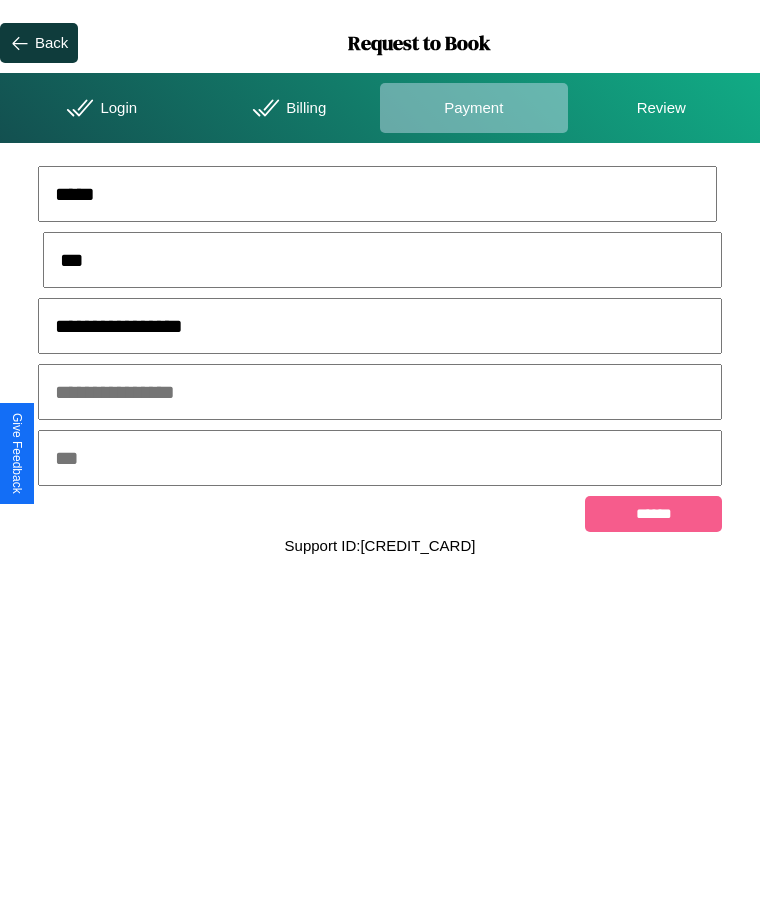 type on "**********" 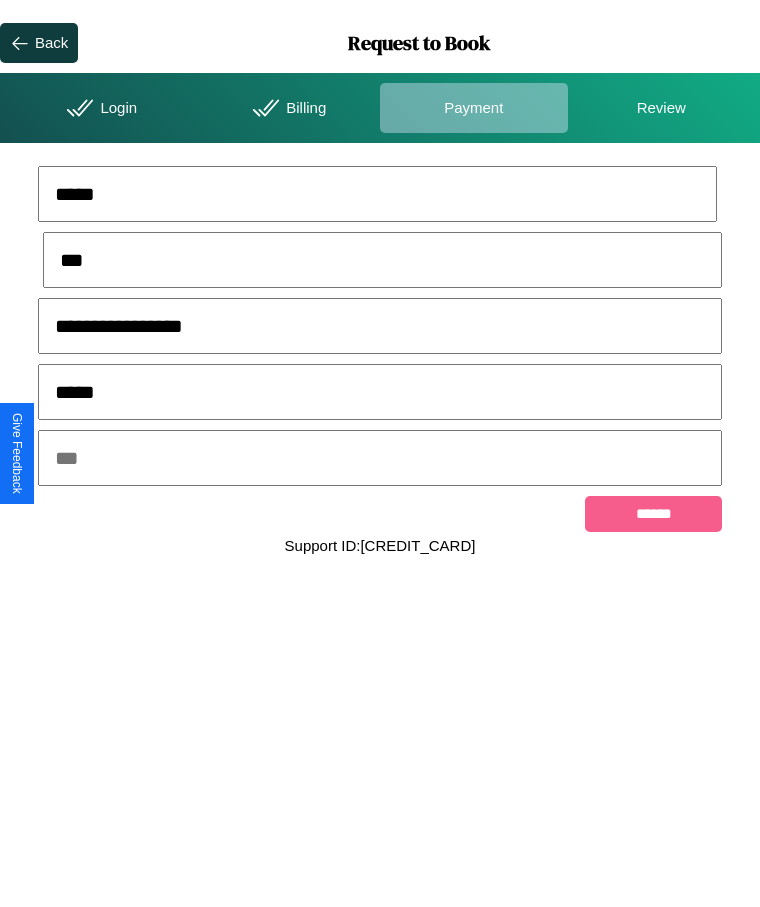 type on "*****" 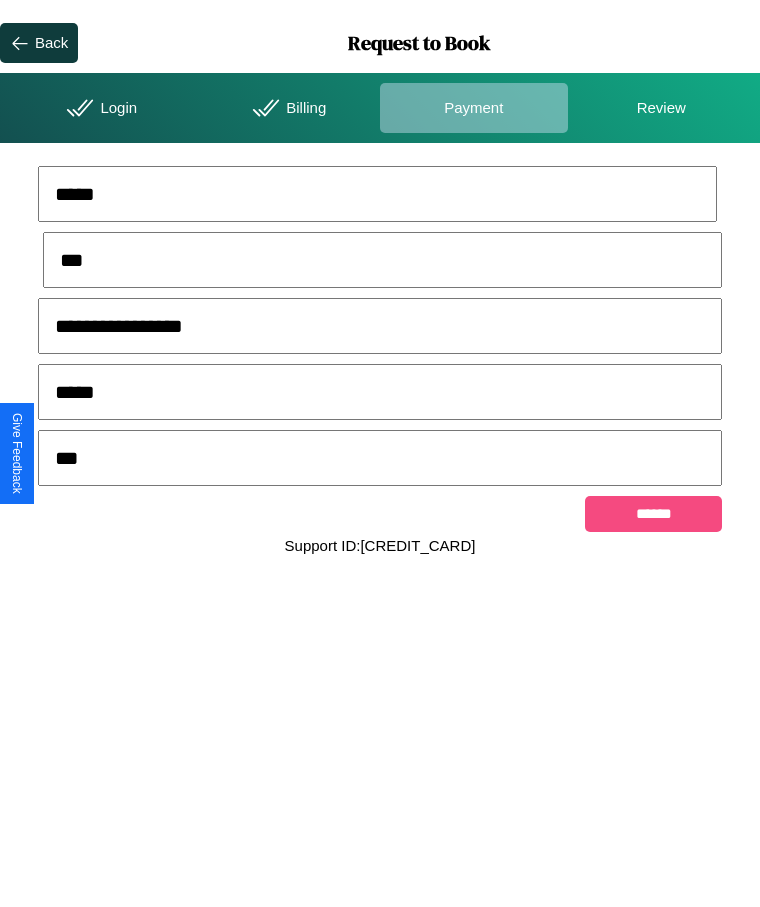 type on "***" 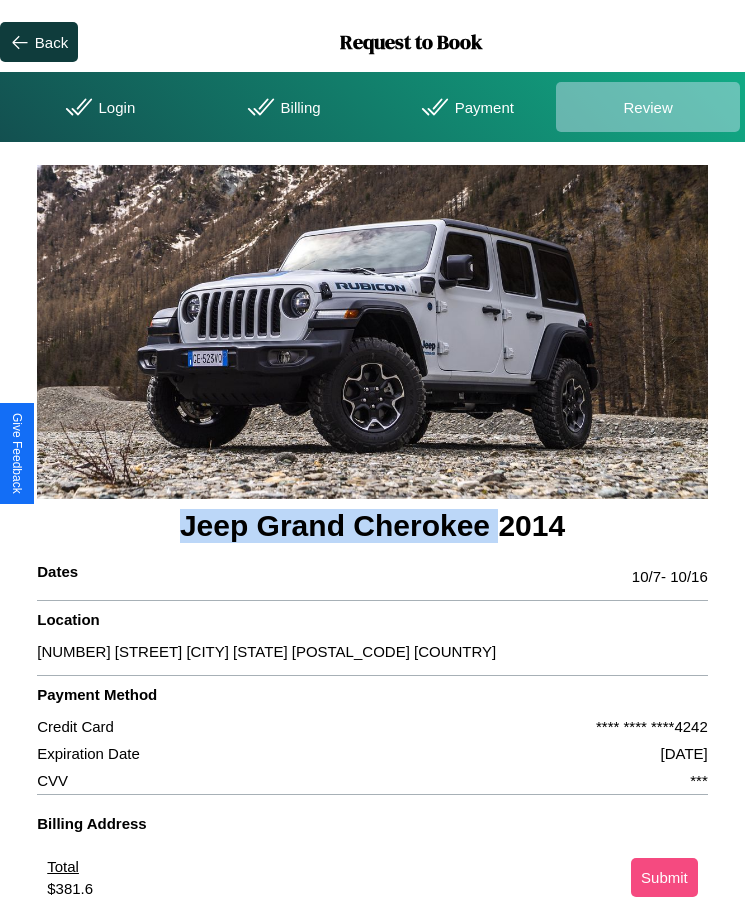 click on "Submit" at bounding box center [664, 877] 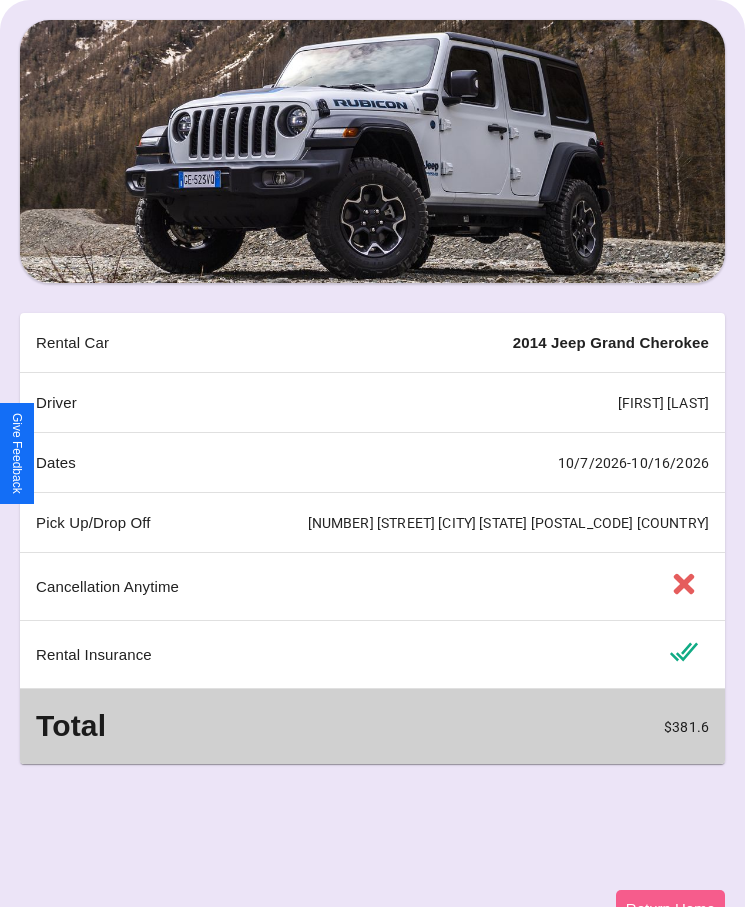 scroll, scrollTop: 162, scrollLeft: 0, axis: vertical 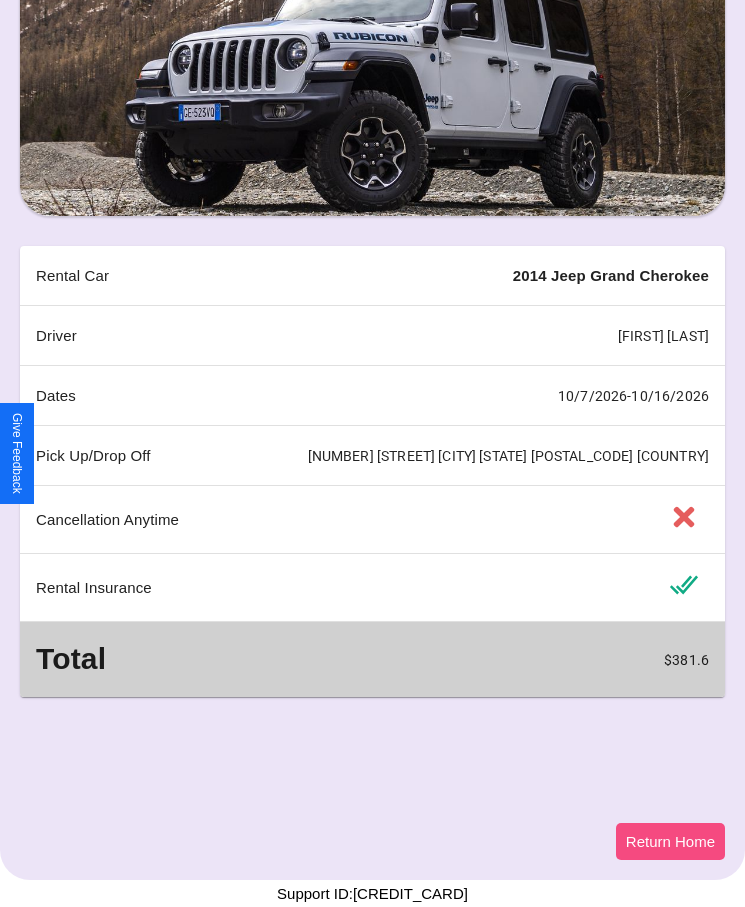 click on "Return Home" at bounding box center (670, 841) 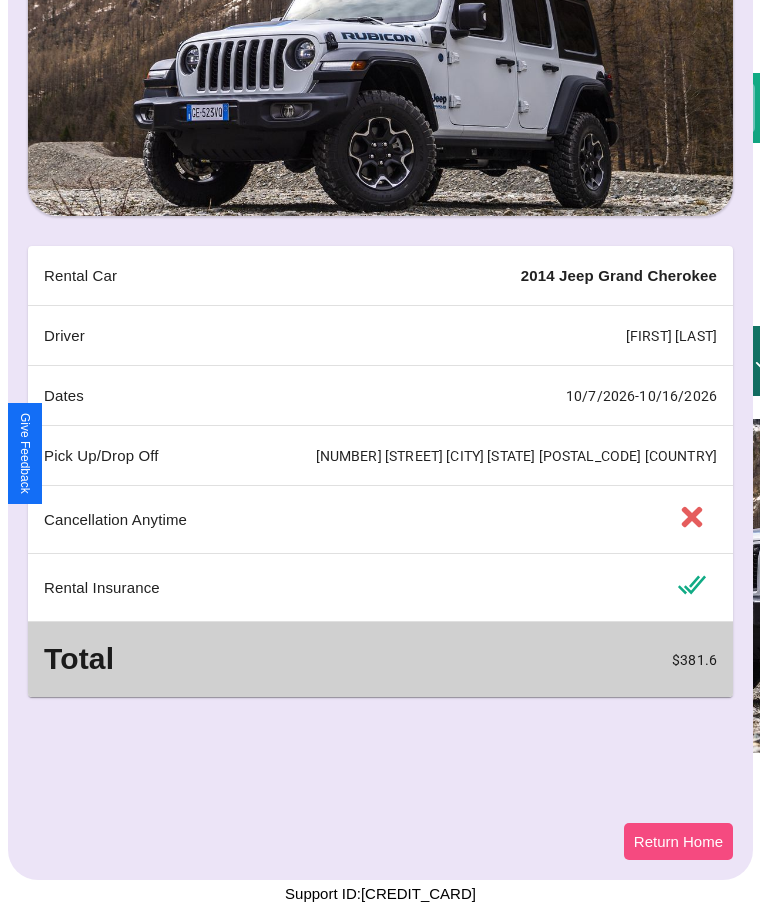 scroll, scrollTop: 0, scrollLeft: 0, axis: both 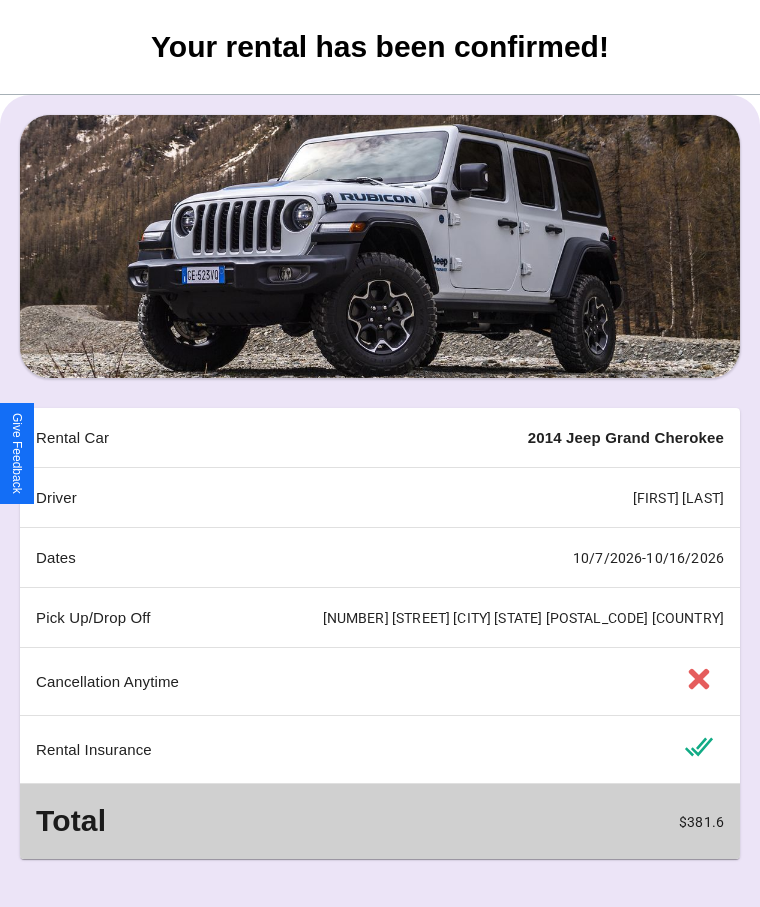 select on "**" 